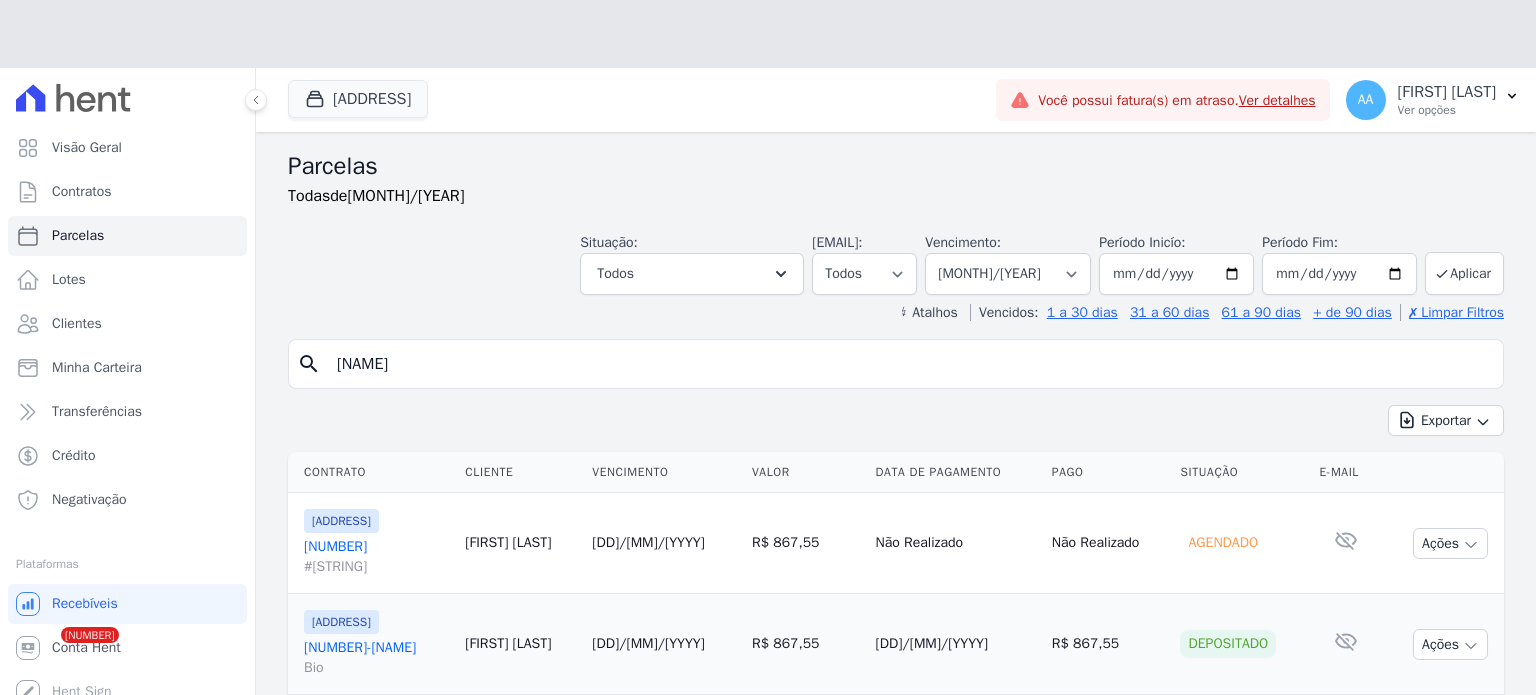 scroll, scrollTop: 0, scrollLeft: 0, axis: both 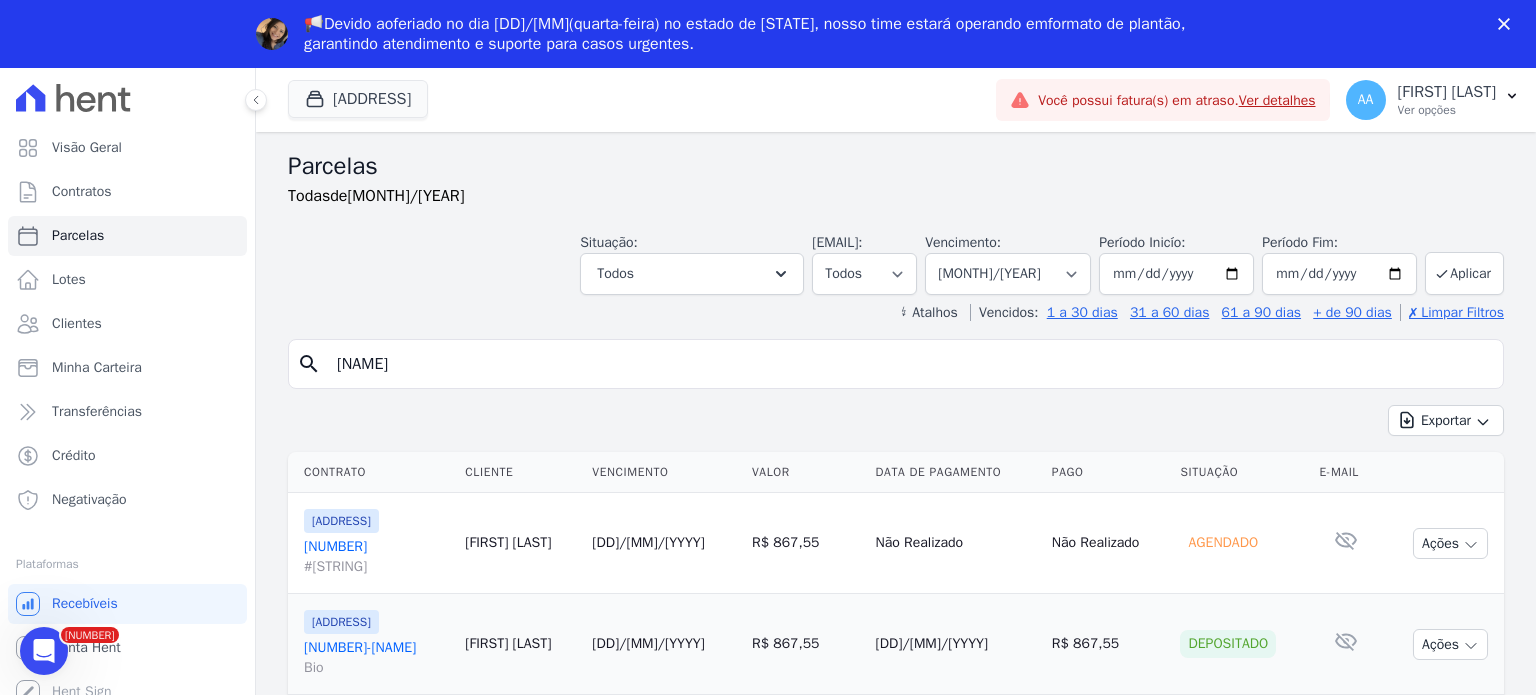 drag, startPoint x: 420, startPoint y: 355, endPoint x: 331, endPoint y: 343, distance: 89.80534 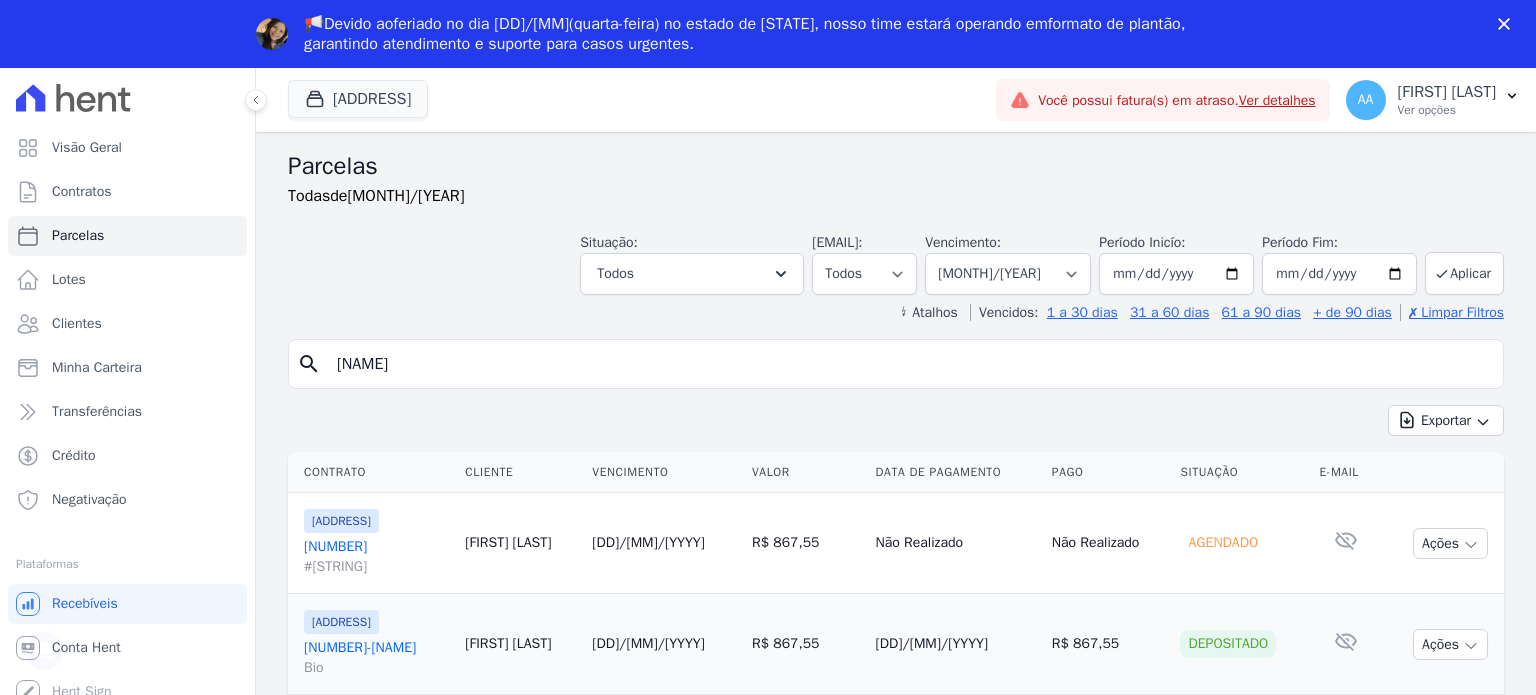 scroll, scrollTop: 0, scrollLeft: 0, axis: both 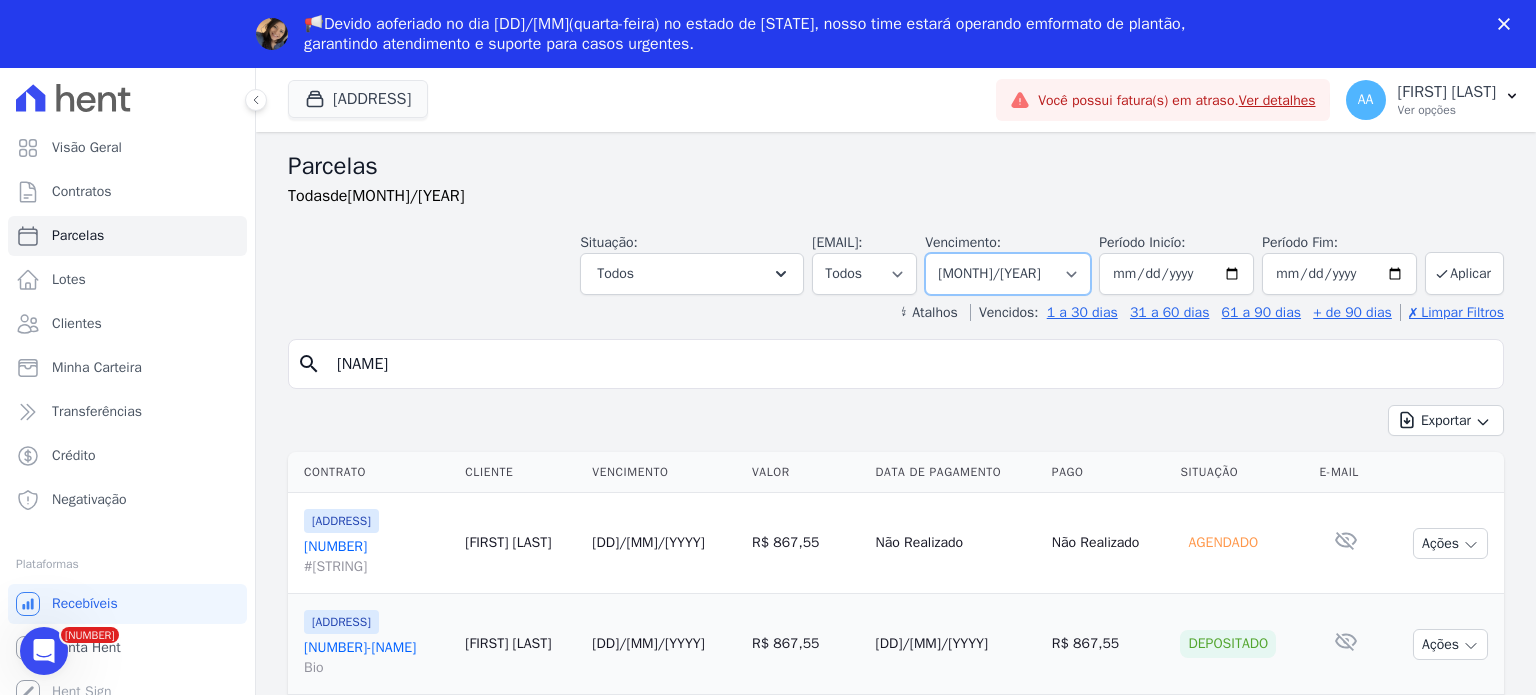 click on "Filtrar por período
────────
Todos os meses
[MONTH]/[YEAR]
[MONTH]/[YEAR]
[MONTH]/[YEAR]
[MONTH]/[YEAR]
[MONTH]/[YEAR]
[MONTH]/[YEAR]
[MONTH]/[YEAR]
[MONTH]/[YEAR]
[MONTH]/[YEAR]
[MONTH]/[YEAR]
[MONTH]/[YEAR]
[MONTH]/[YEAR]
[MONTH]/[YEAR]
[MONTH]/[YEAR]
[MONTH]/[YEAR]
[MONTH]/[YEAR]
[MONTH]/[YEAR]
[MONTH]/[YEAR]
[MONTH]/[YEAR]
[MONTH]/[YEAR]
[MONTH]/[YEAR]
[MONTH]/[YEAR]
[MONTH]/[YEAR]
[MONTH]/[YEAR]
[MONTH]/[YEAR]
[MONTH]/[YEAR]
[MONTH]/[YEAR]
[MONTH]/[YEAR]
[MONTH]/[YEAR]
[MONTH]/[YEAR]
[MONTH]/[YEAR]
[MONTH]/[YEAR]
[MONTH]/[YEAR]
[MONTH]/[YEAR]
[MONTH]/[YEAR]" at bounding box center [1008, 274] 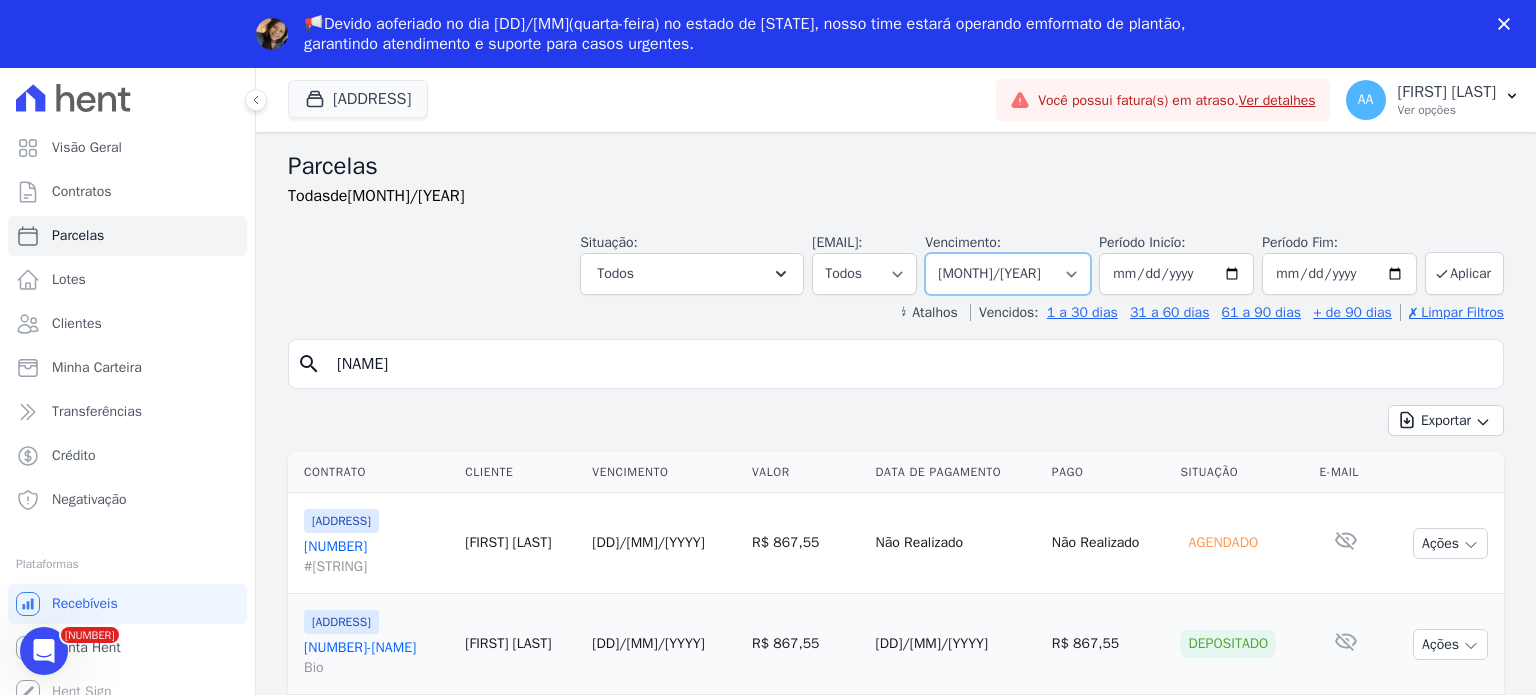 select on "05/2025" 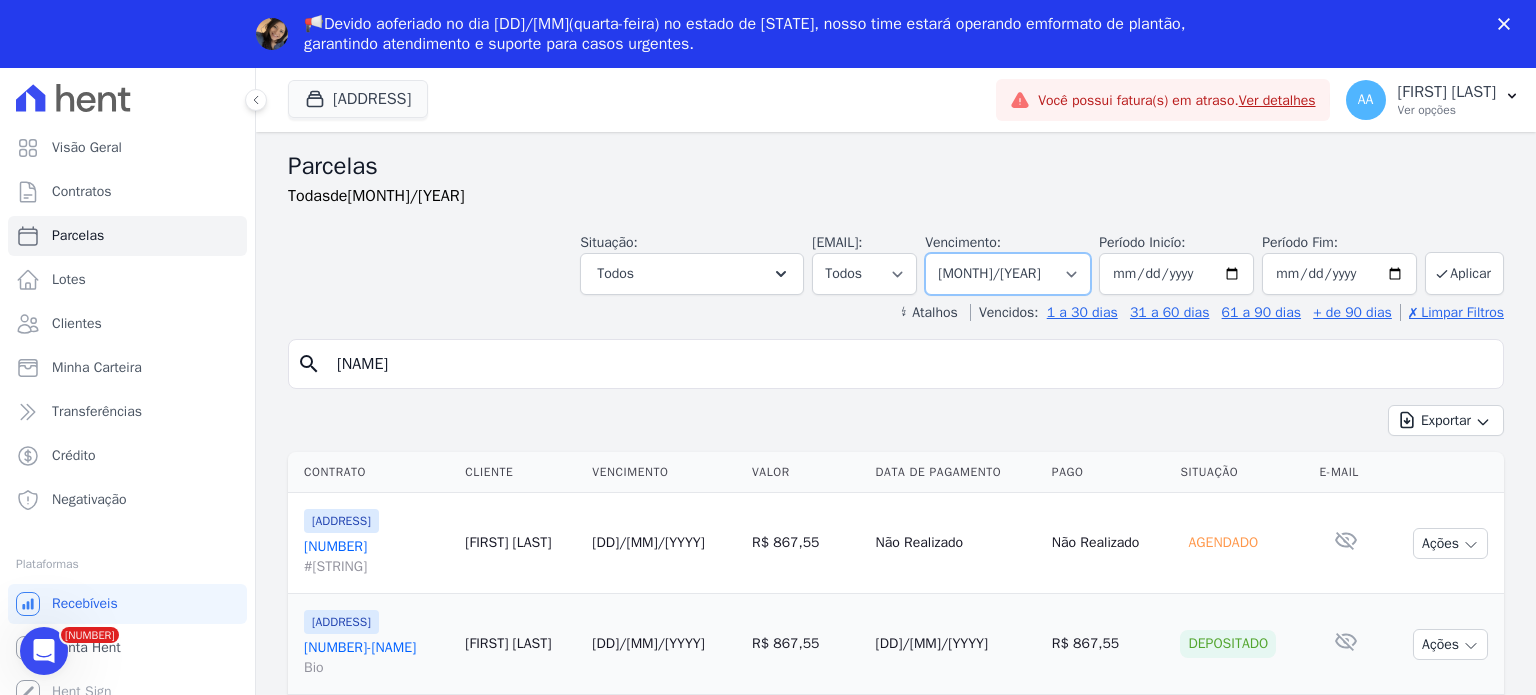 click on "Filtrar por período
────────
Todos os meses
Março/2024
Abril/2024
Maio/2024
Junho/2024
Julho/2024
Agosto/2024
Setembro/2024
Outubro/2024
Novembro/2024
Dezembro/2024
Janeiro/2025
Fevereiro/2025
Março/2025
Abril/2025
Maio/2025
Junho/2025
Julho/2025
Agosto/2025
Setembro/2025
Outubro/2025
Novembro/2025
Dezembro/2025
Janeiro/2026
Fevereiro/2026
Março/2026
Abril/2026
Maio/2026
Junho/2026
Julho/2026
Agosto/2026
Setembro/2026
Outubro/2026
Novembro/2026
Dezembro/2026
Janeiro/2027
Fevereiro/2027
Março/2027
Abril/2027" at bounding box center (1008, 274) 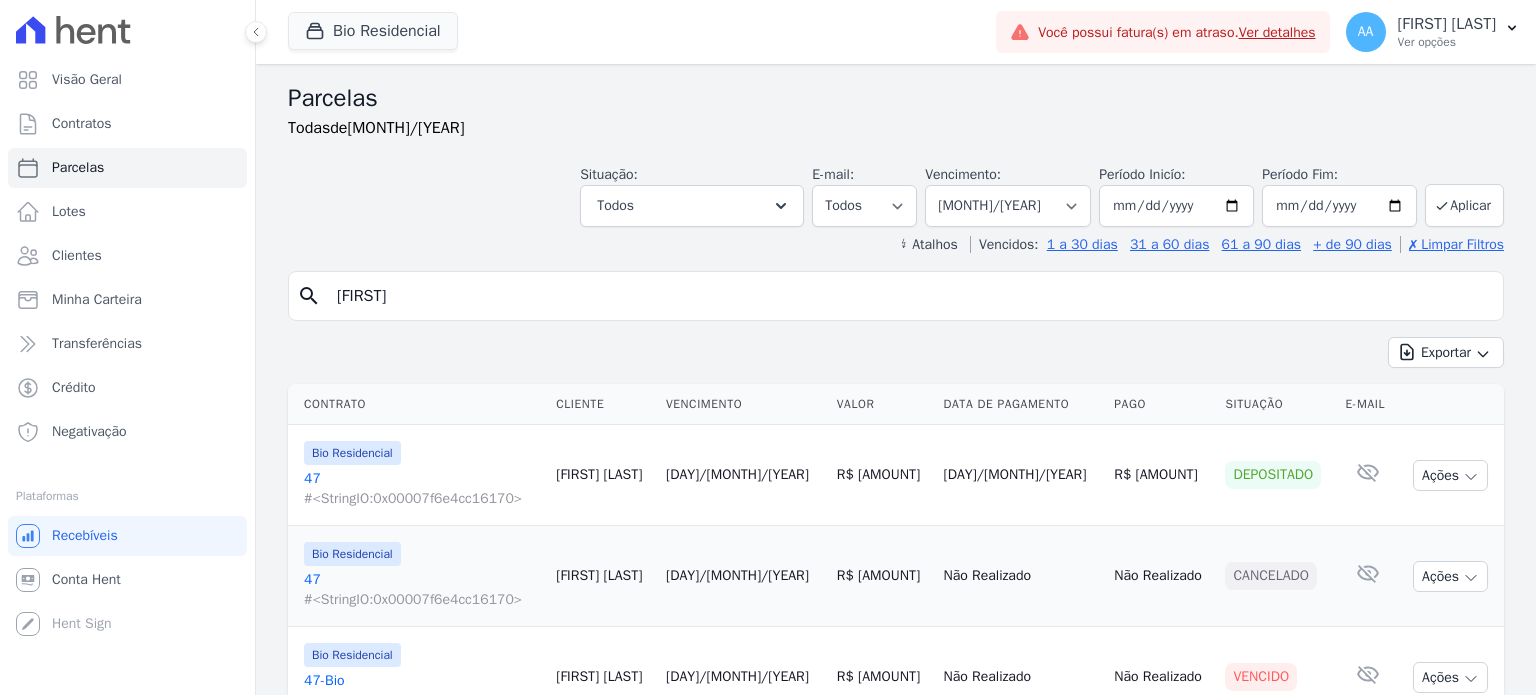 scroll, scrollTop: 0, scrollLeft: 0, axis: both 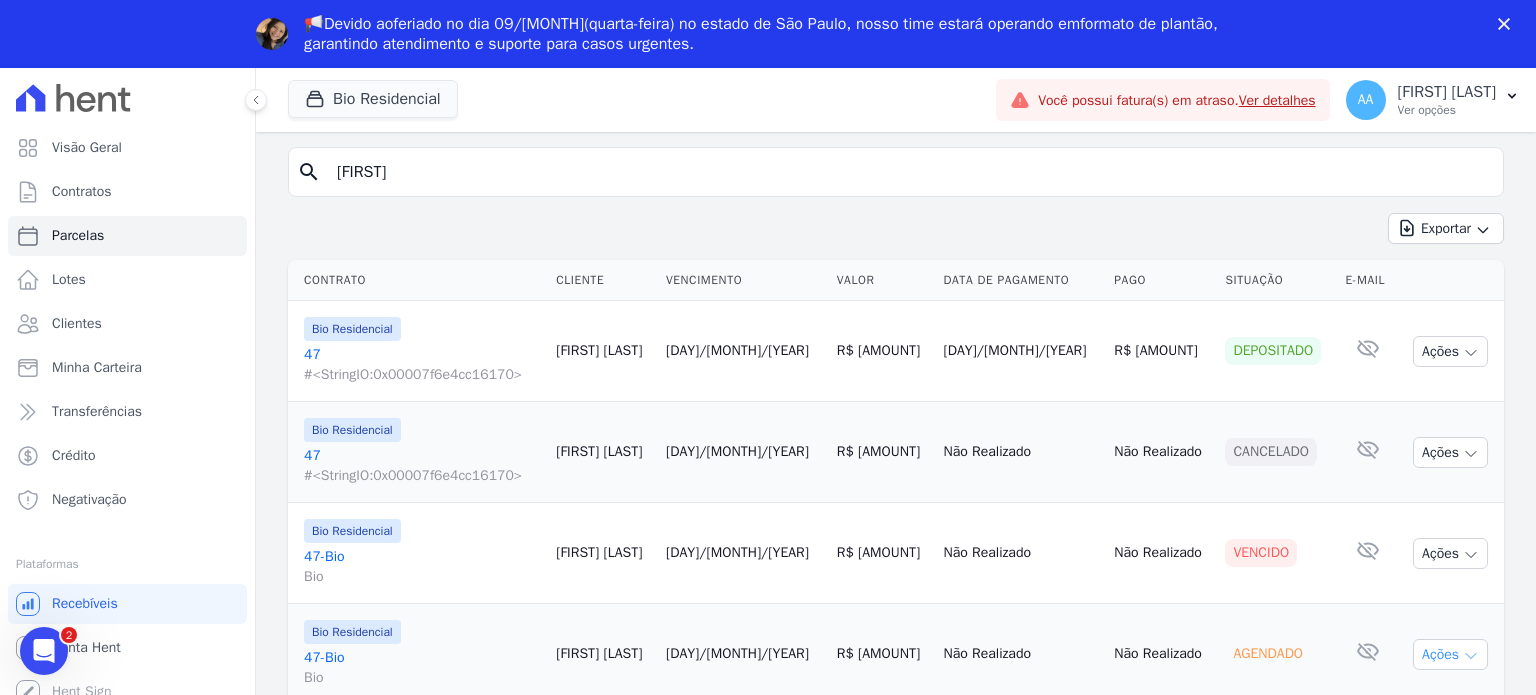 click on "Ações" at bounding box center (1450, 452) 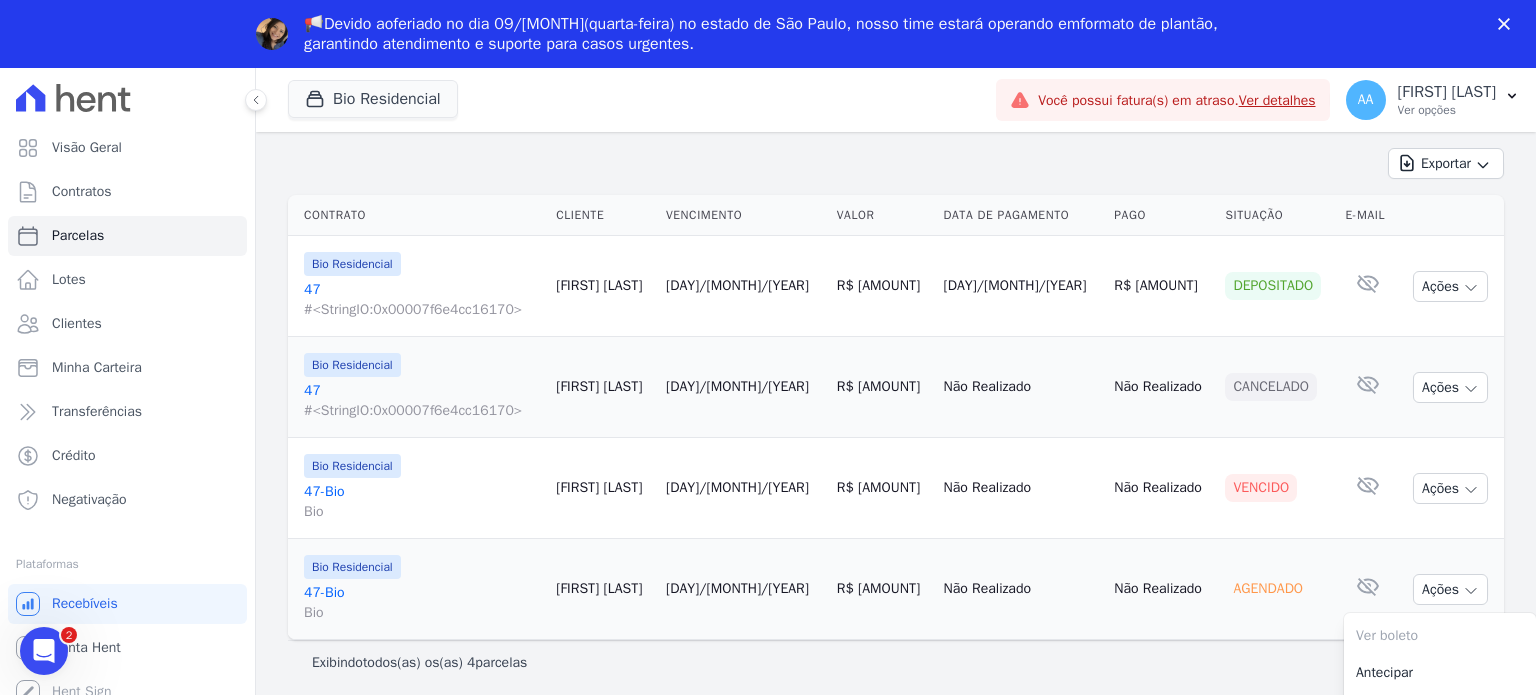 scroll, scrollTop: 296, scrollLeft: 0, axis: vertical 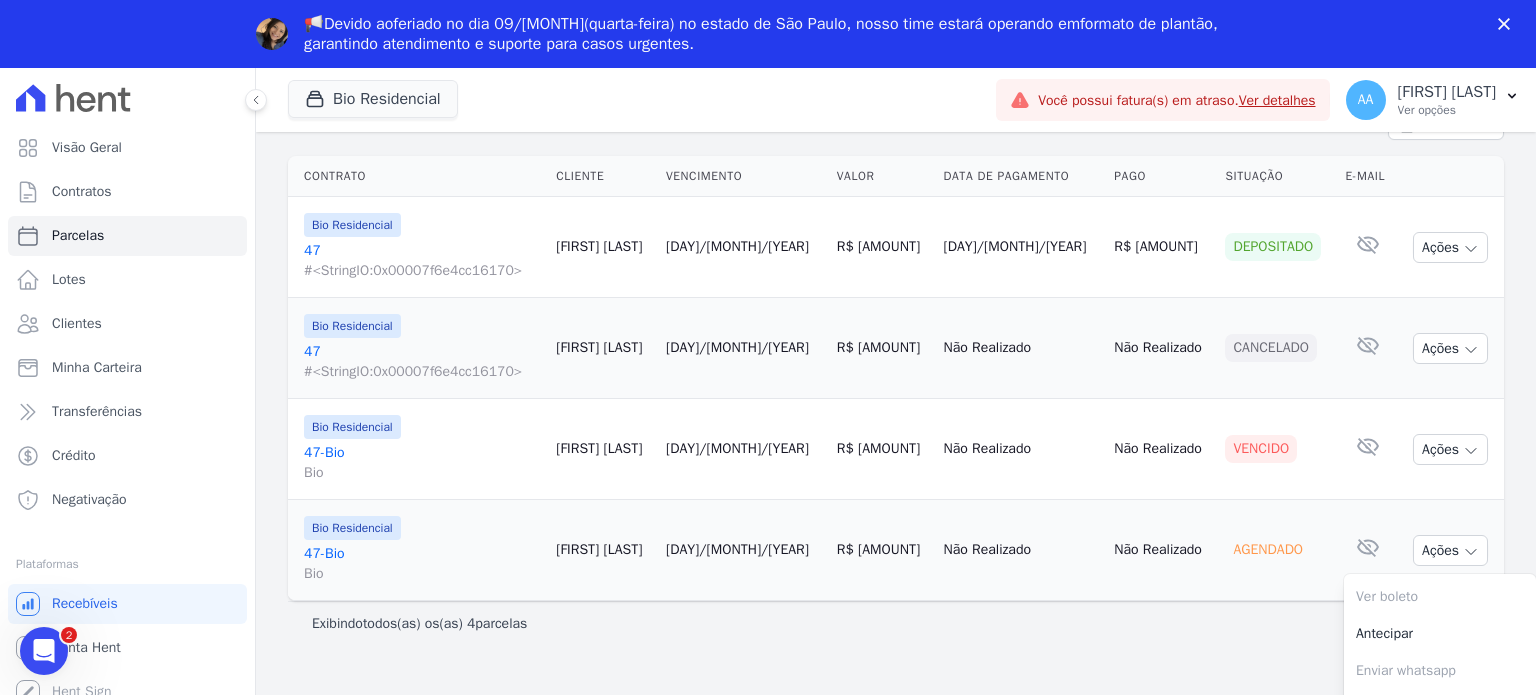 click on "Não Realizado" at bounding box center (1161, 348) 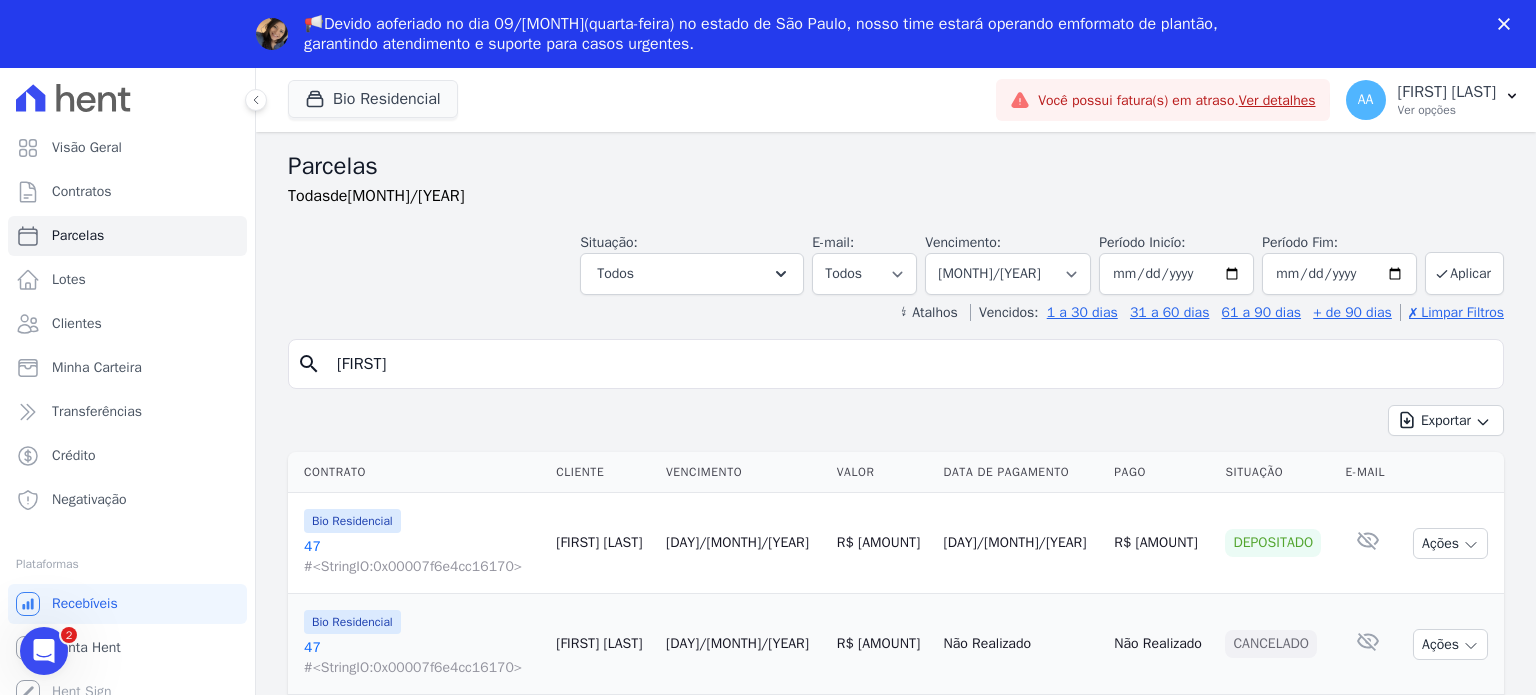 scroll, scrollTop: 192, scrollLeft: 0, axis: vertical 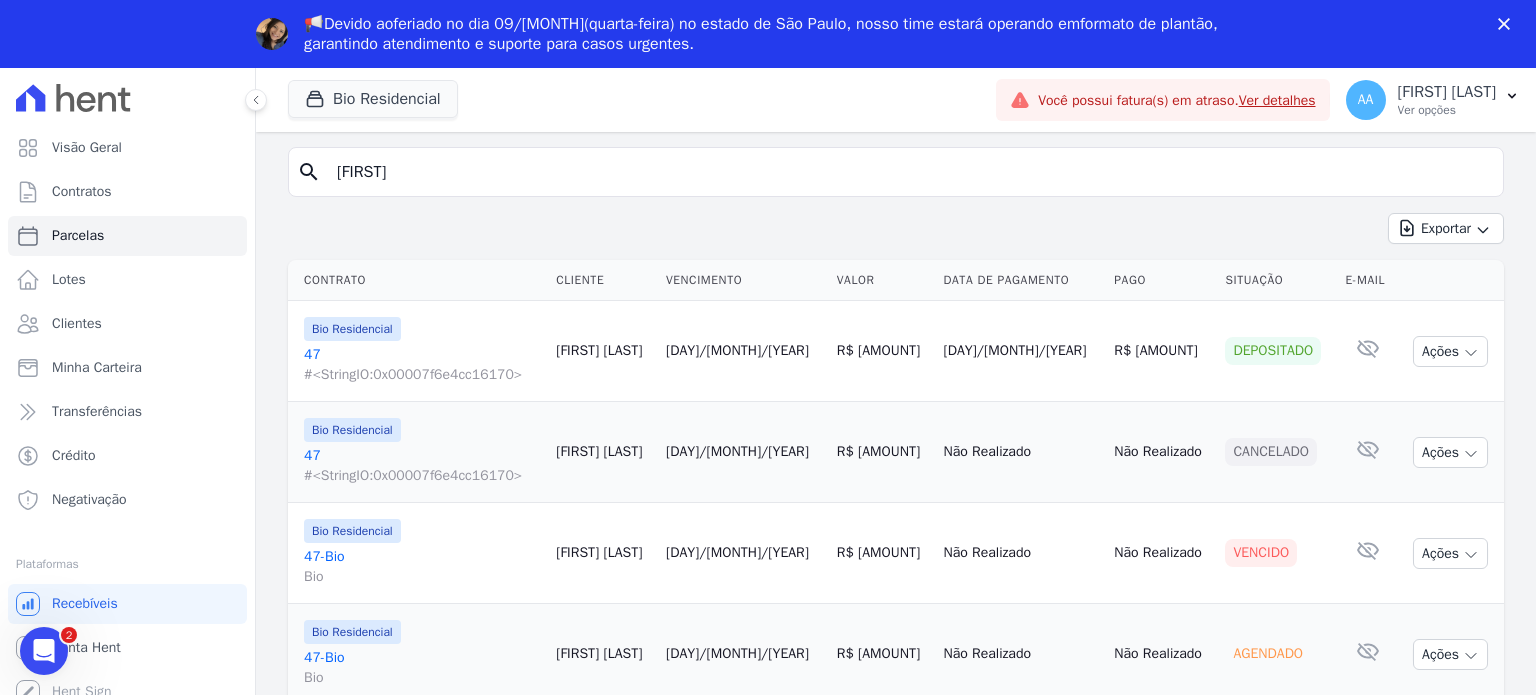 drag, startPoint x: 870, startPoint y: 650, endPoint x: 402, endPoint y: 619, distance: 469.02557 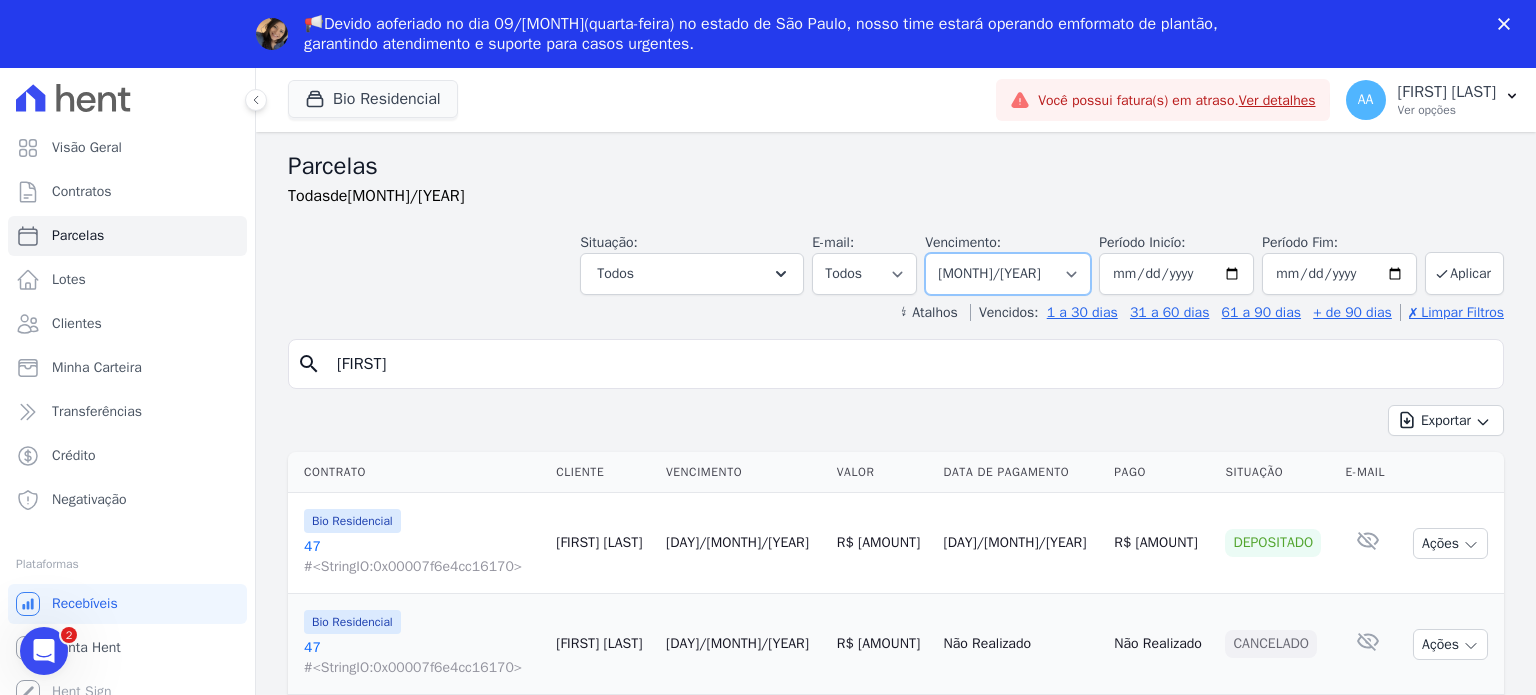 click on "Filtrar por período
────────
Todos os meses
Março/2024
Abril/2024
Maio/2024
Junho/2024
Julho/2024
Agosto/2024
Setembro/2024
Outubro/2024
Novembro/2024
Dezembro/2024
Janeiro/2025
Fevereiro/2025
Março/2025
Abril/2025
Maio/2025
Junho/2025
Julho/2025
Agosto/2025
Setembro/2025
Outubro/2025
Novembro/2025
Dezembro/2025
Janeiro/2026
Fevereiro/2026
Março/2026
Abril/2026
Maio/2026
Junho/2026
Julho/2026
Agosto/2026
Setembro/2026
Outubro/2026
Novembro/2026
Dezembro/2026
Janeiro/2027
Fevereiro/2027
Março/2027
Abril/2027" at bounding box center (1008, 274) 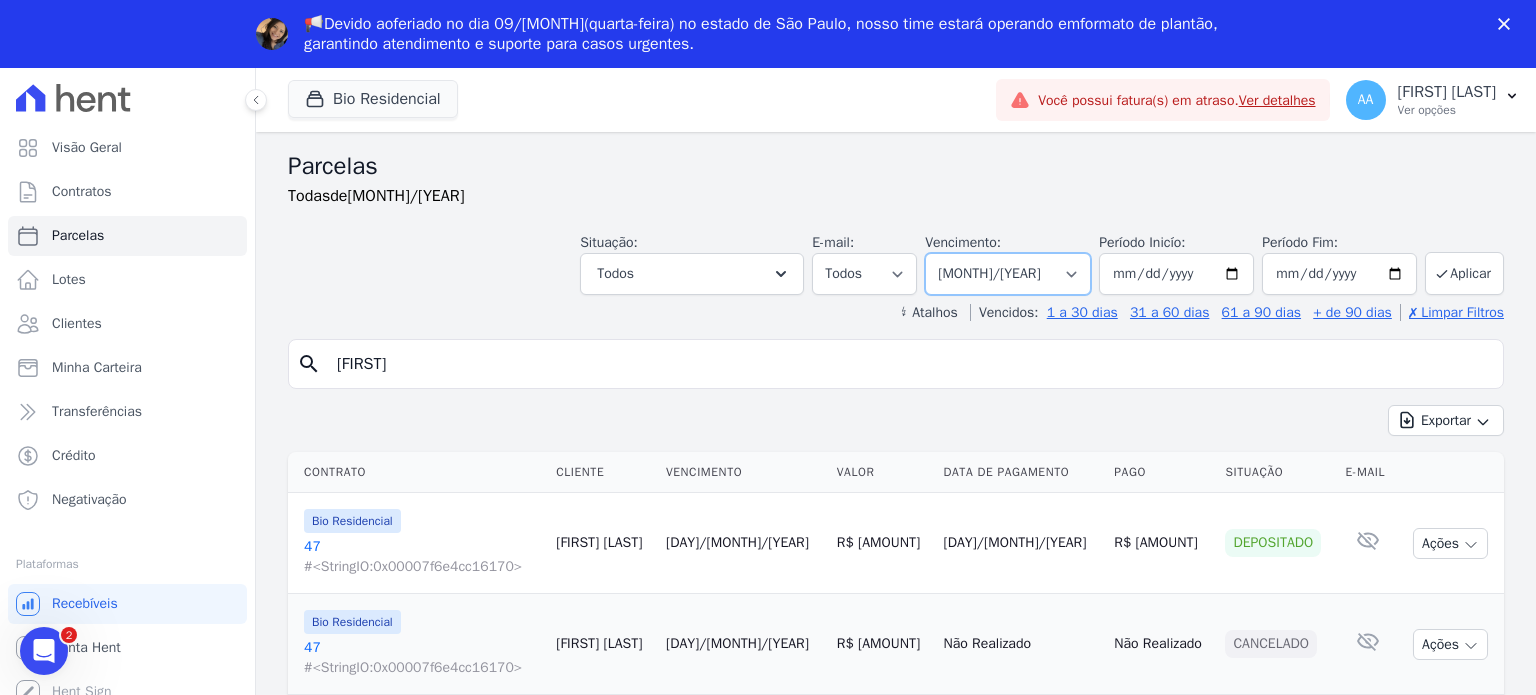 select on "06/2025" 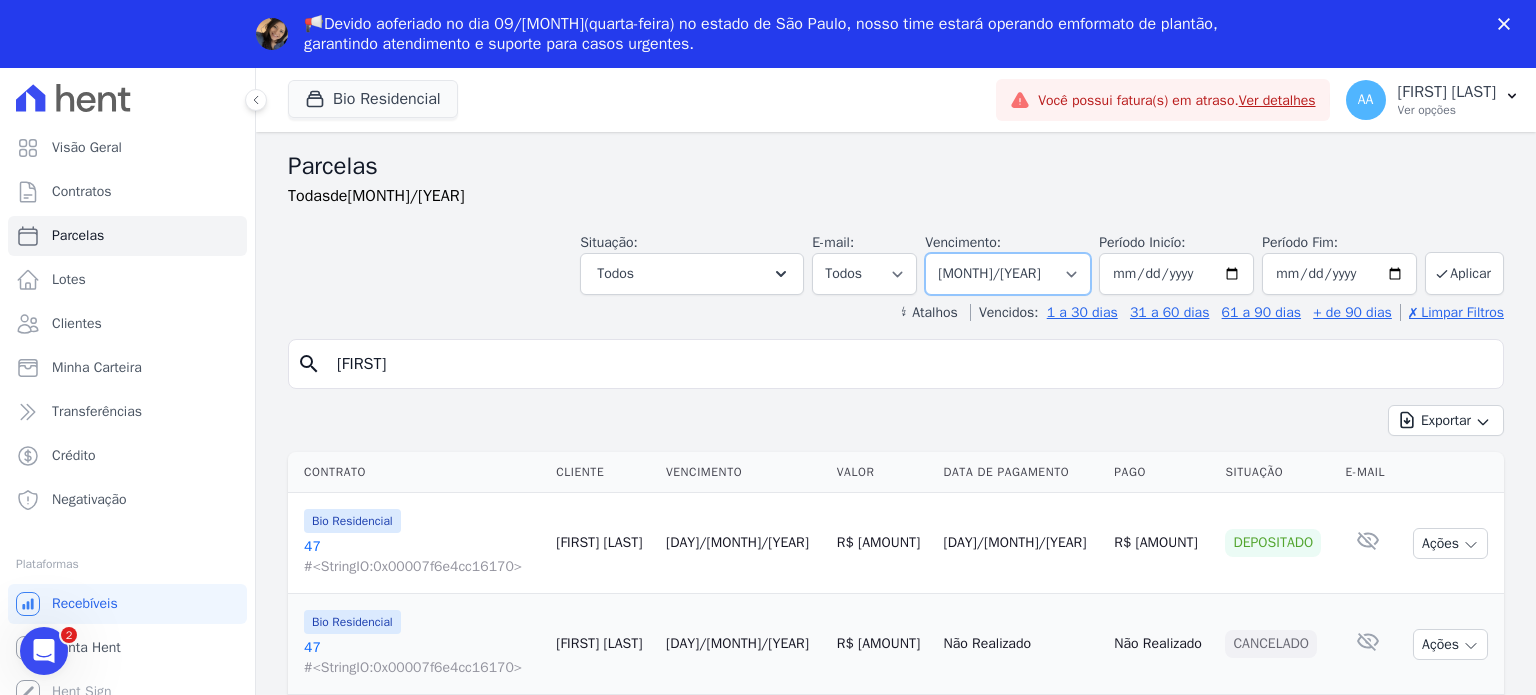 click on "Filtrar por período
────────
Todos os meses
Março/2024
Abril/2024
Maio/2024
Junho/2024
Julho/2024
Agosto/2024
Setembro/2024
Outubro/2024
Novembro/2024
Dezembro/2024
Janeiro/2025
Fevereiro/2025
Março/2025
Abril/2025
Maio/2025
Junho/2025
Julho/2025
Agosto/2025
Setembro/2025
Outubro/2025
Novembro/2025
Dezembro/2025
Janeiro/2026
Fevereiro/2026
Março/2026
Abril/2026
Maio/2026
Junho/2026
Julho/2026
Agosto/2026
Setembro/2026
Outubro/2026
Novembro/2026
Dezembro/2026
Janeiro/2027
Fevereiro/2027
Março/2027
Abril/2027" at bounding box center [1008, 274] 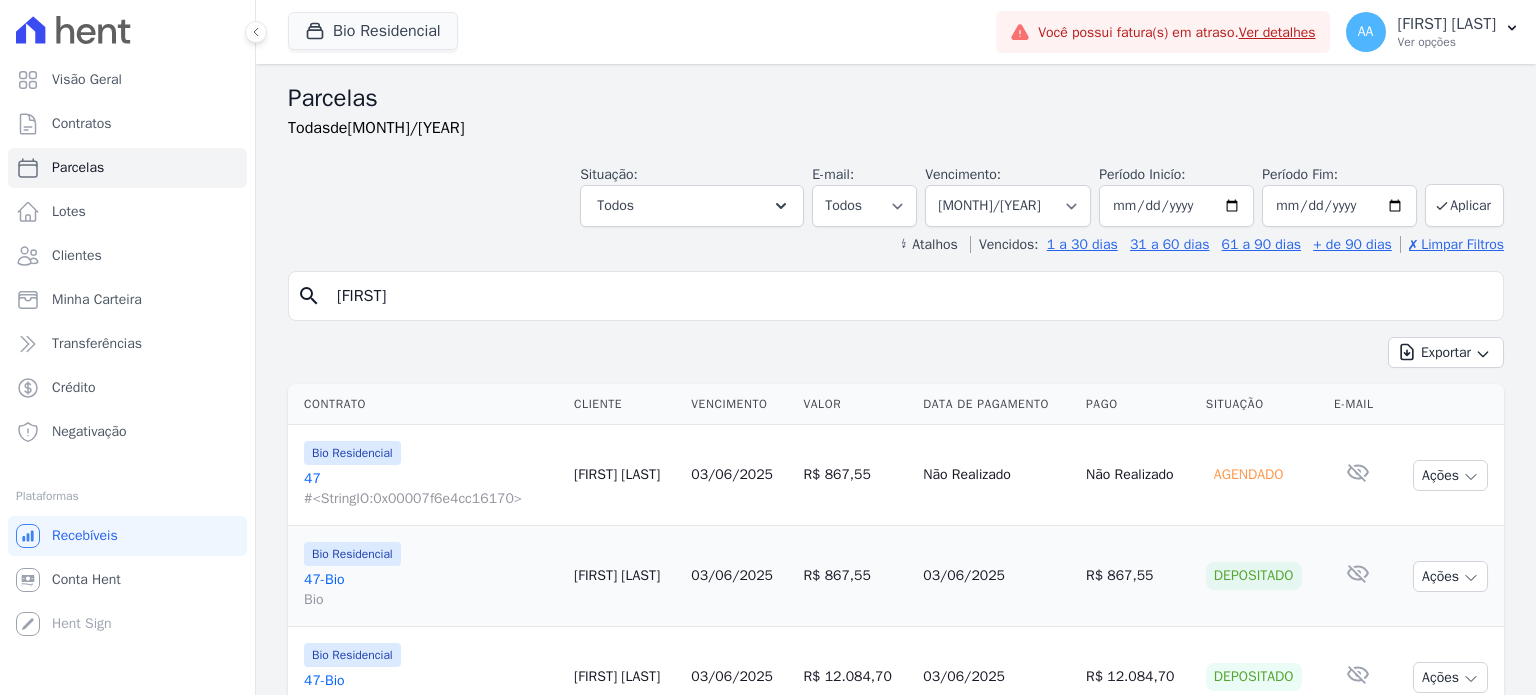 scroll, scrollTop: 0, scrollLeft: 0, axis: both 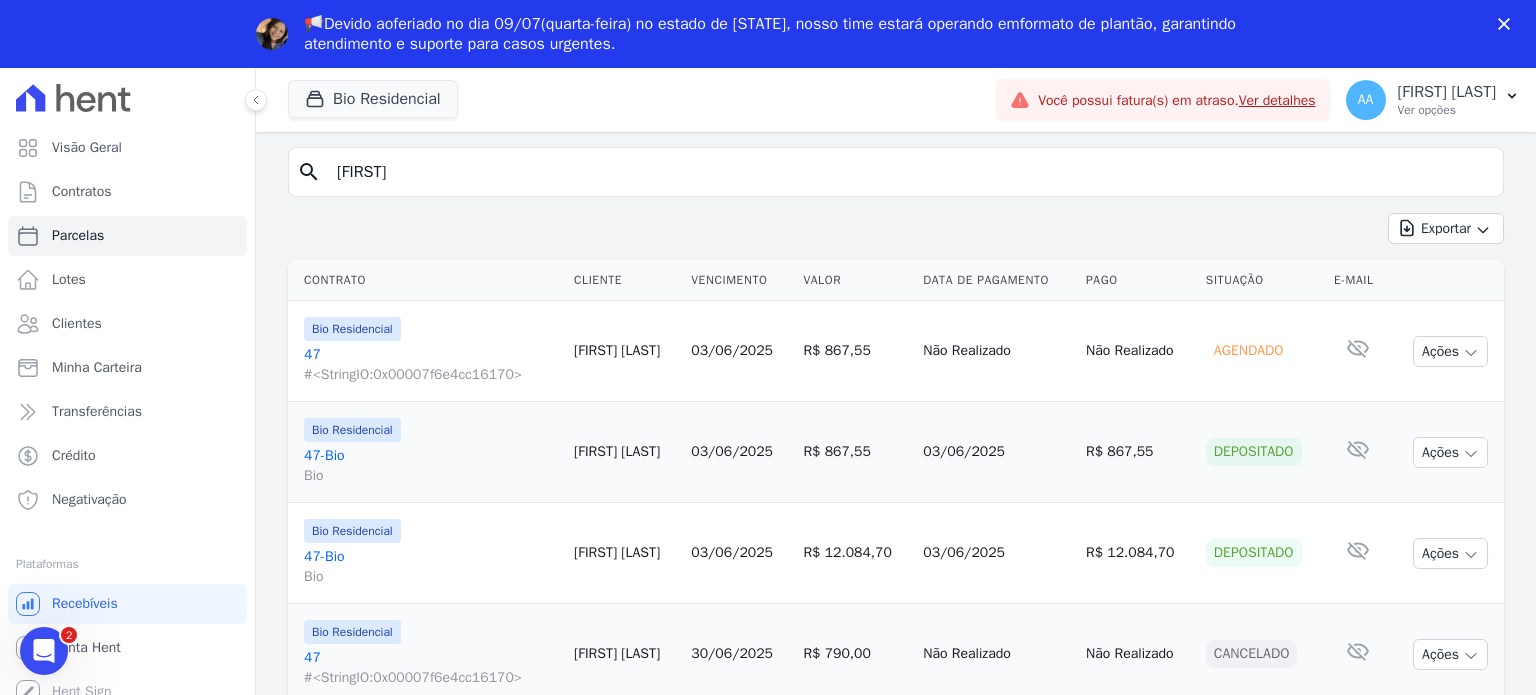 drag, startPoint x: 769, startPoint y: 454, endPoint x: 668, endPoint y: 440, distance: 101.96568 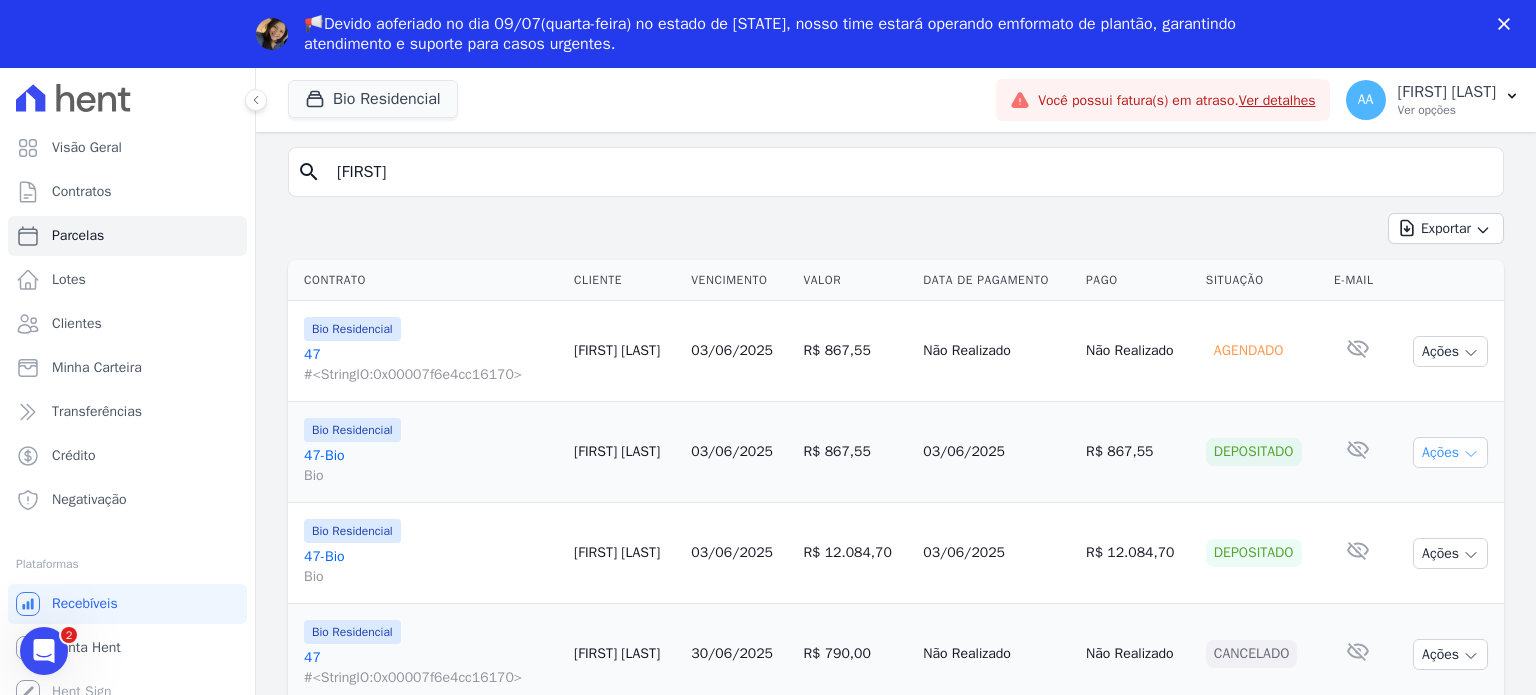 click on "Ações" at bounding box center [1450, 452] 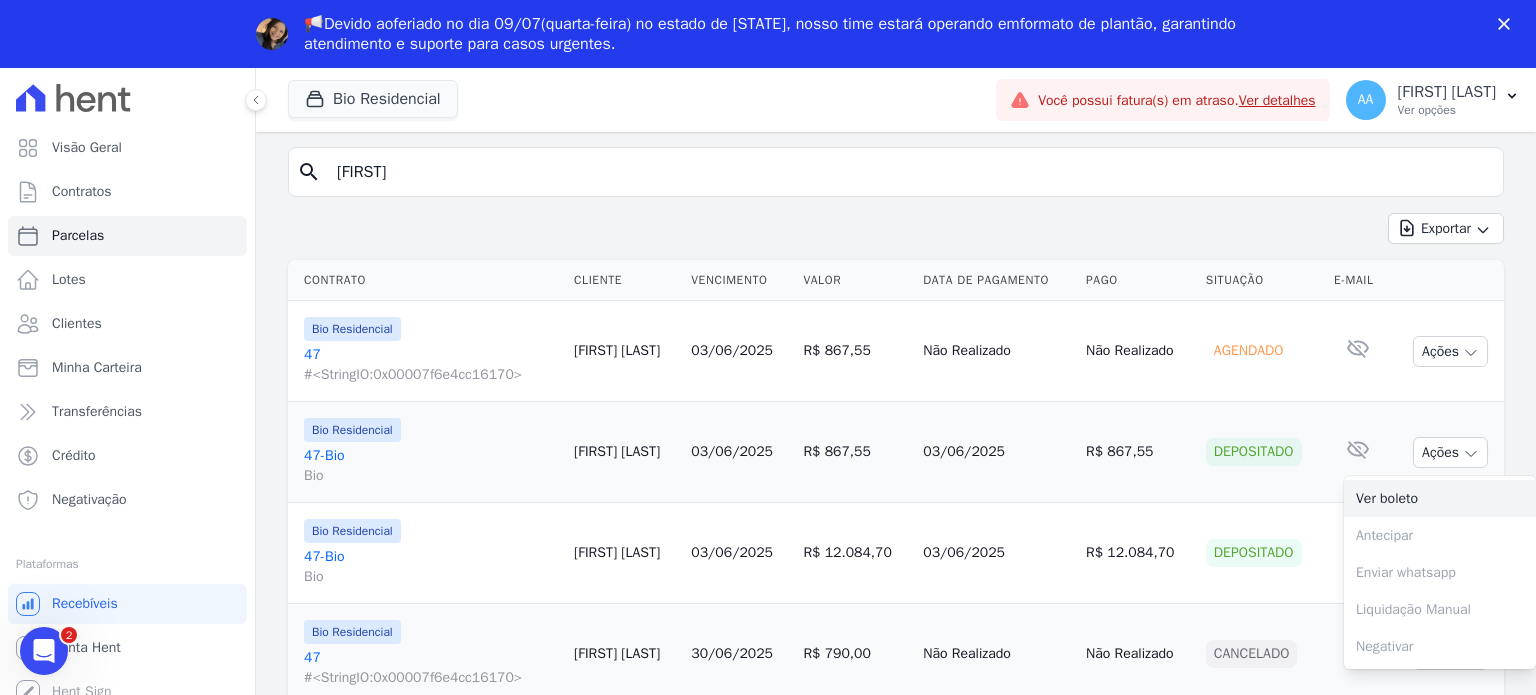 click on "Ver boleto" at bounding box center (1440, 498) 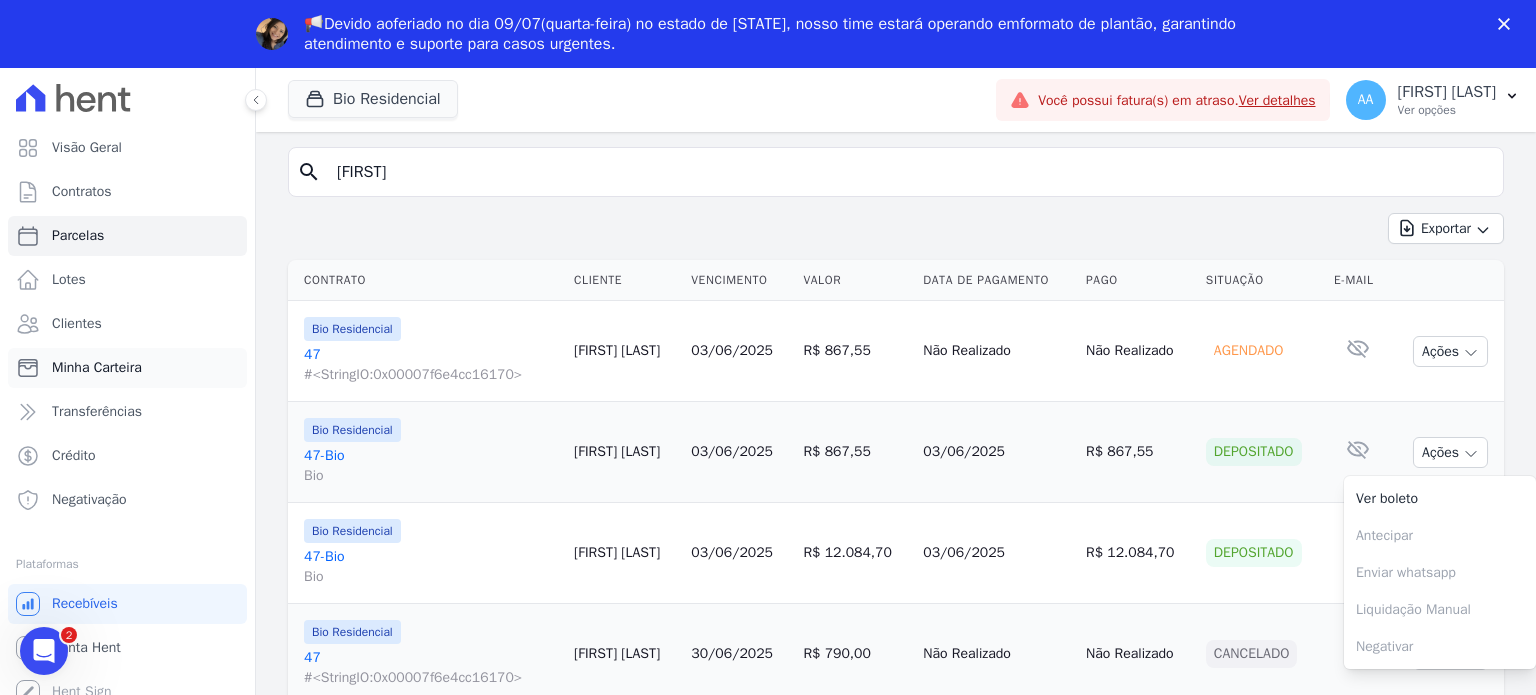 click on "Minha Carteira" at bounding box center [97, 368] 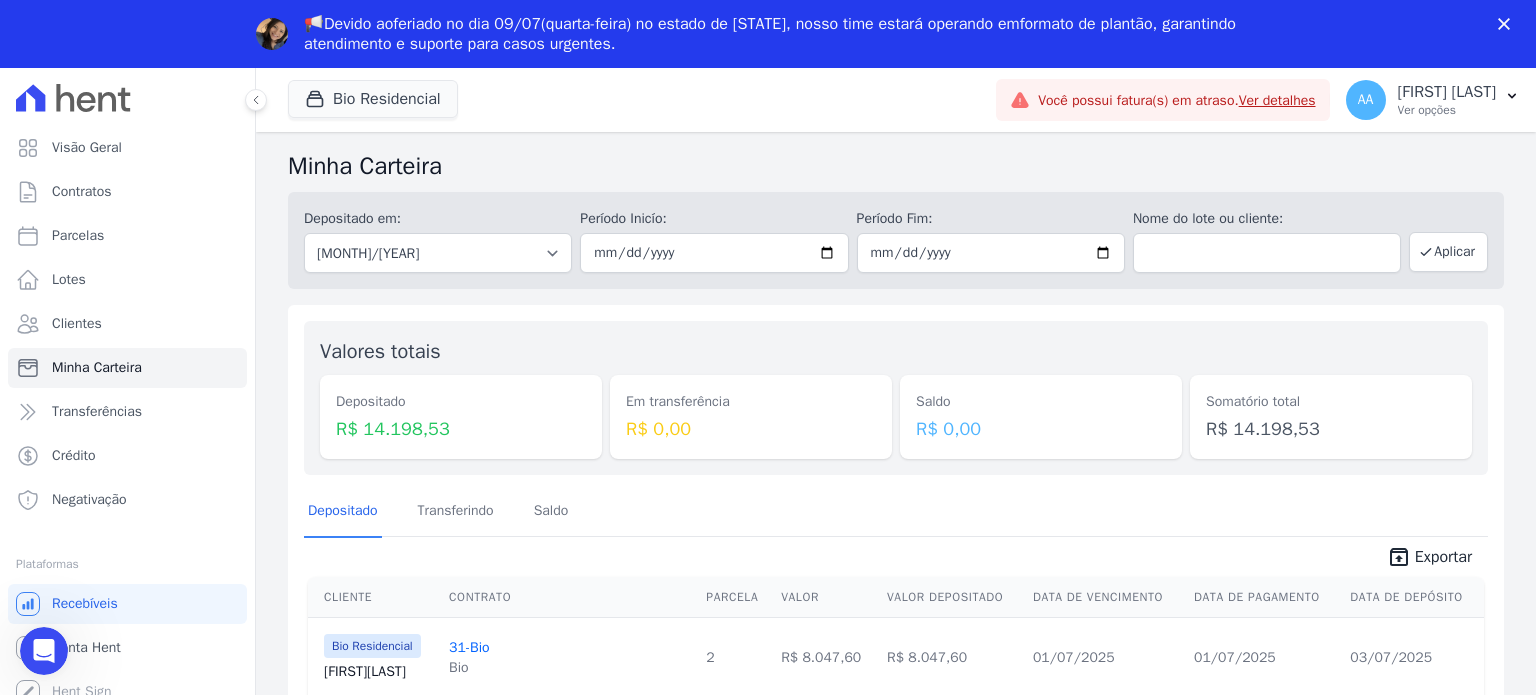 scroll, scrollTop: 0, scrollLeft: 0, axis: both 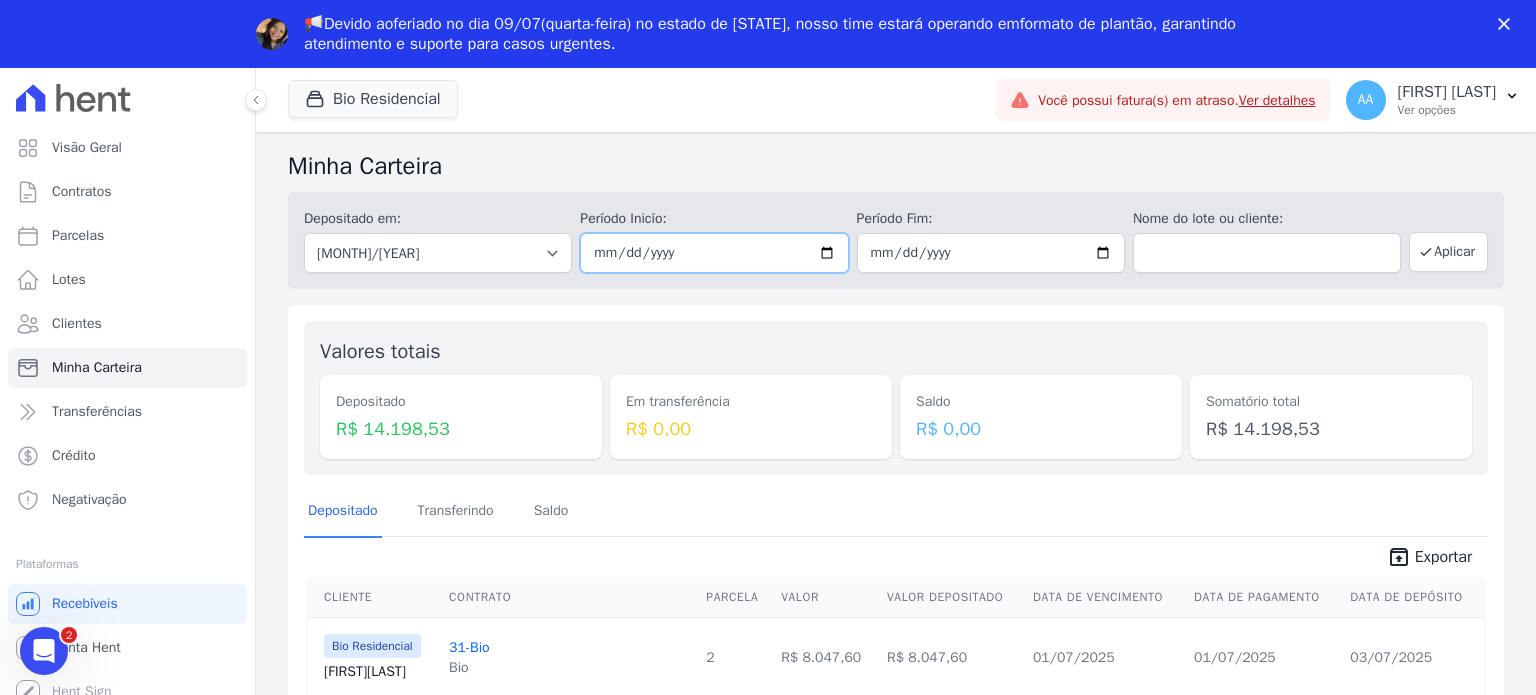 click on "2025-07-01" at bounding box center (714, 253) 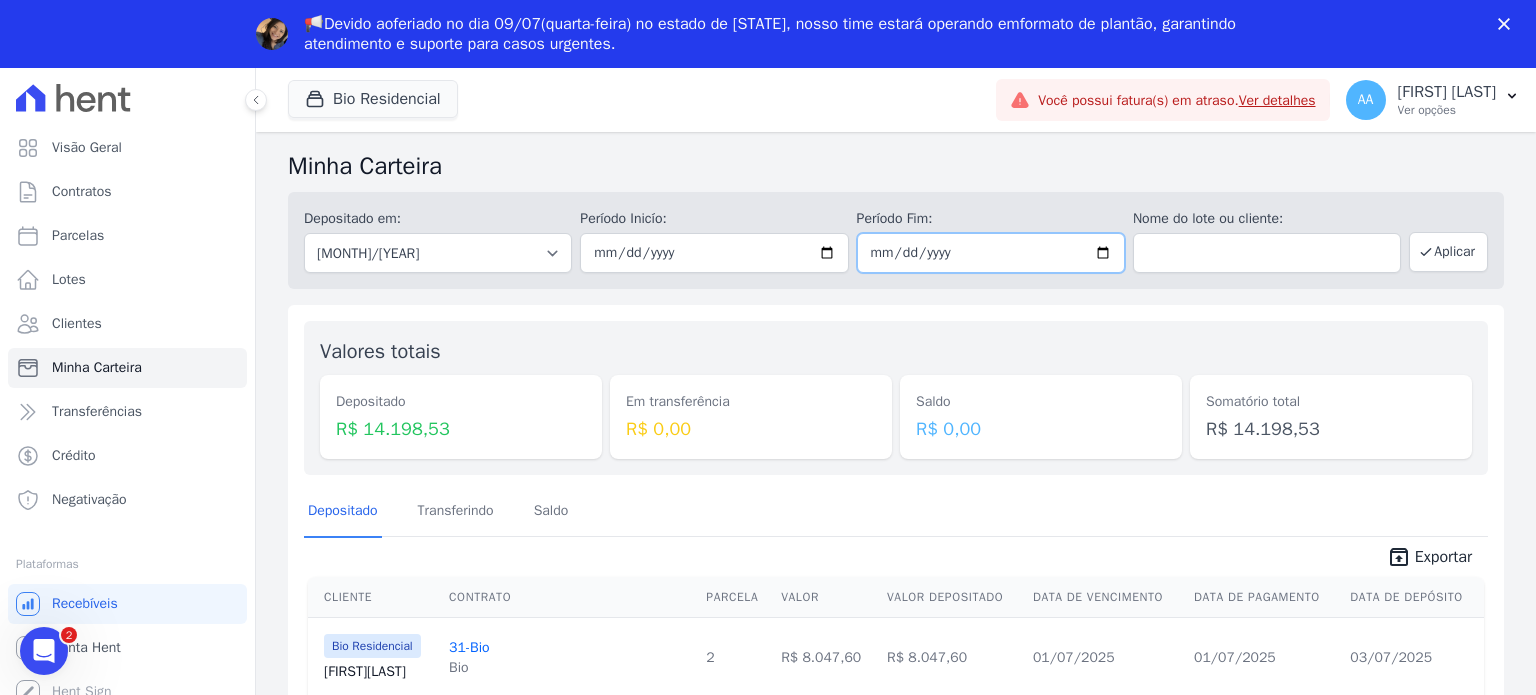 click on "[YYYY]-[MM]-[DD]" at bounding box center [991, 253] 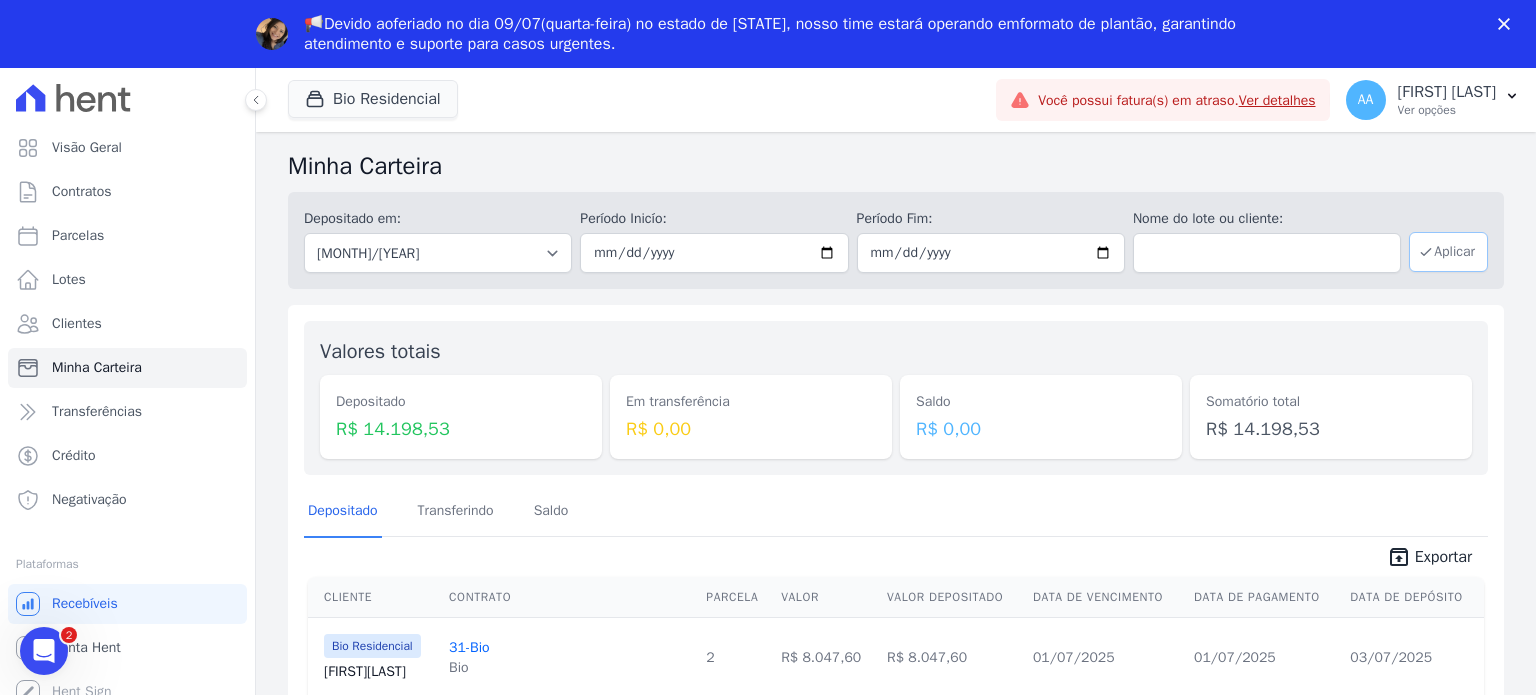 click on "Aplicar" at bounding box center [1448, 252] 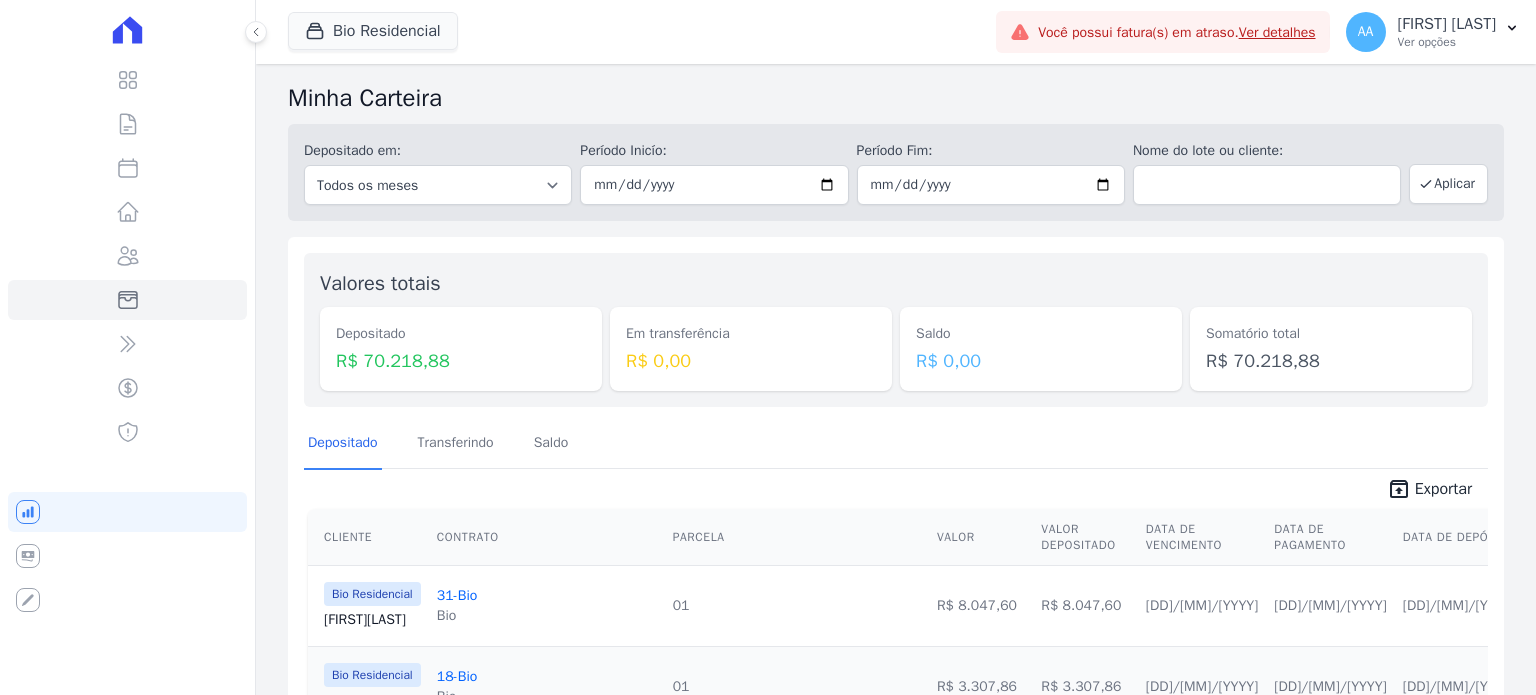 scroll, scrollTop: 0, scrollLeft: 0, axis: both 